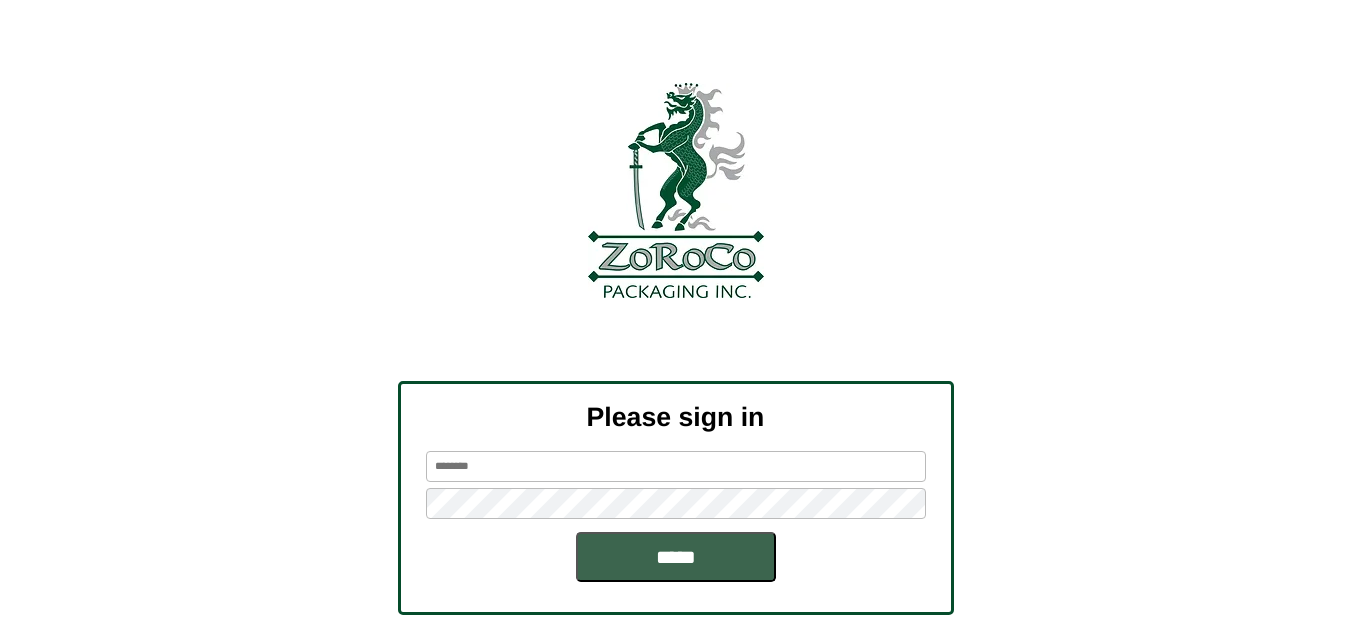 scroll, scrollTop: 0, scrollLeft: 0, axis: both 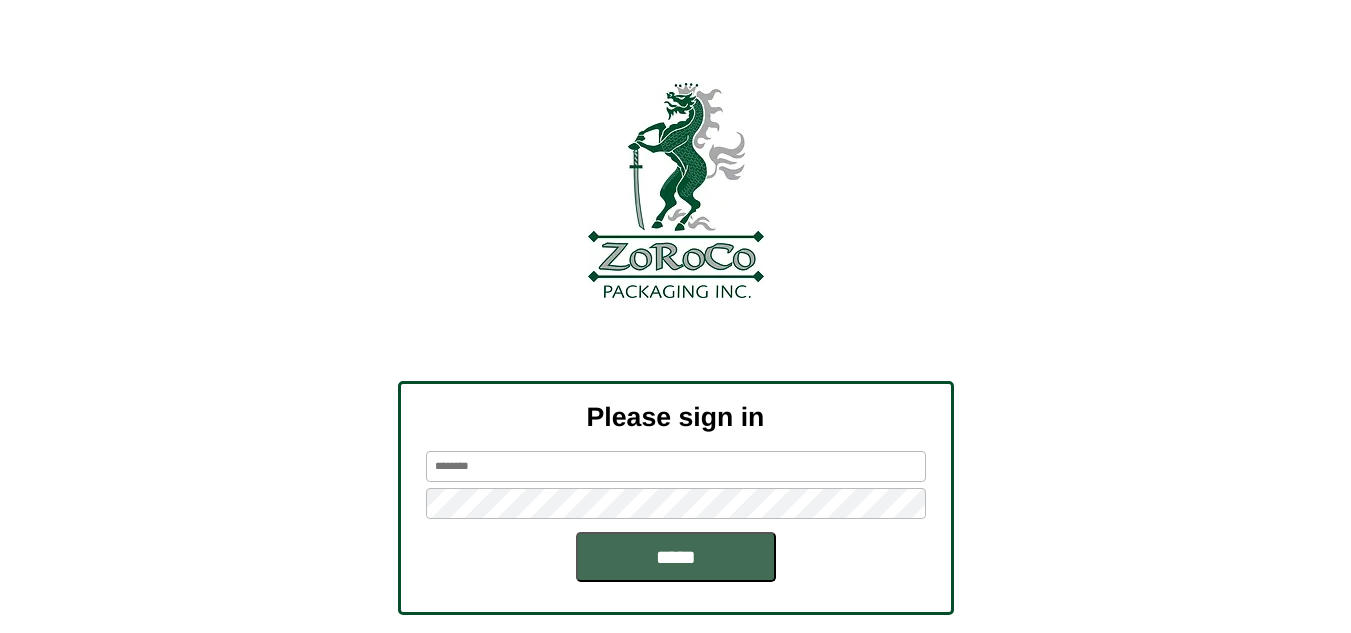 type on "******" 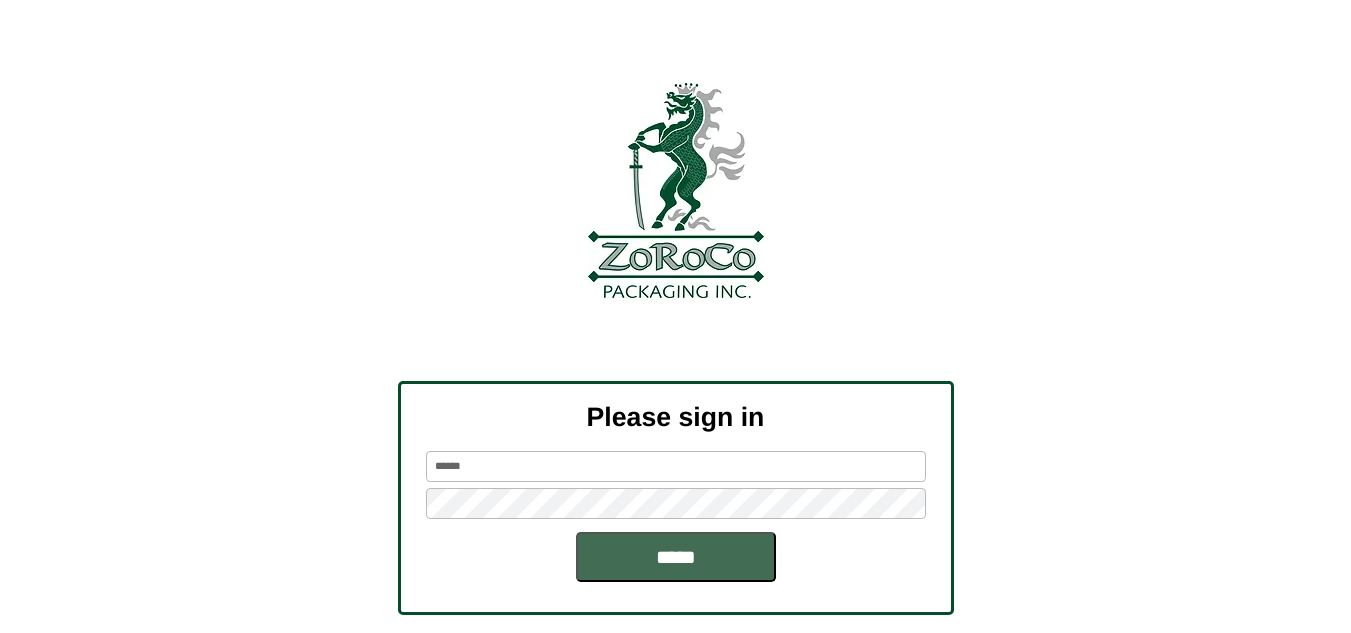 click on "*****" at bounding box center [676, 557] 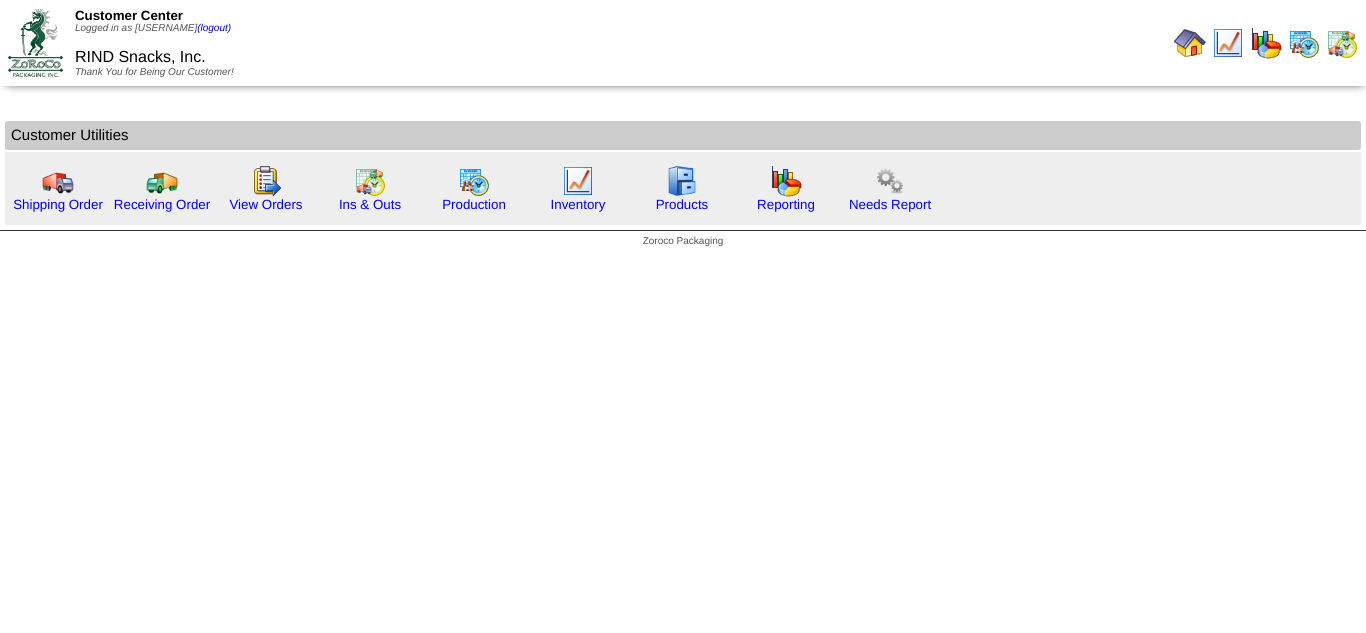 scroll, scrollTop: 0, scrollLeft: 0, axis: both 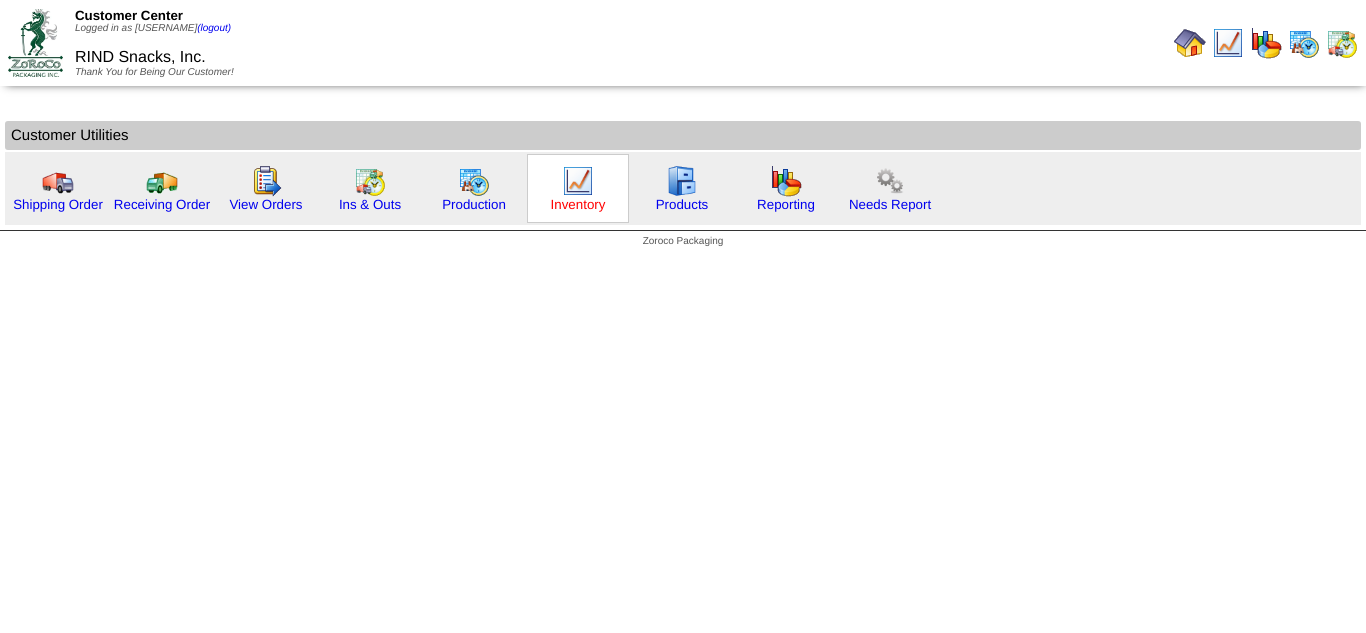 click on "Inventory" at bounding box center [578, 204] 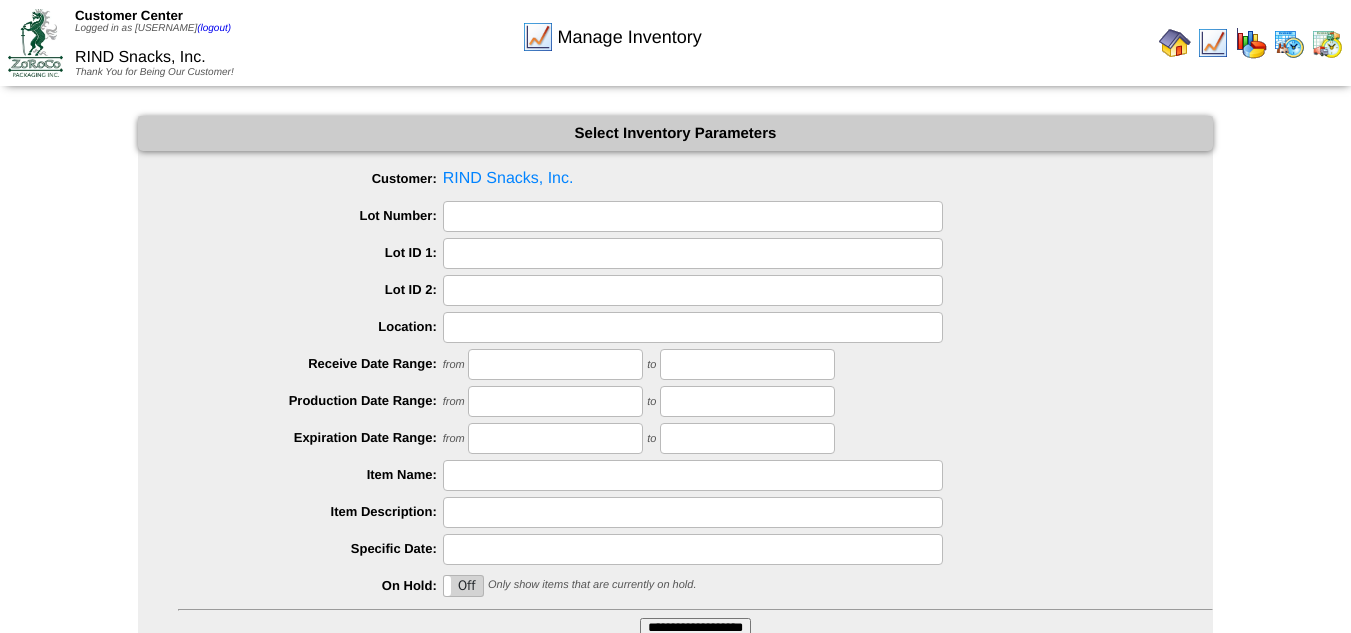 scroll, scrollTop: 160, scrollLeft: 0, axis: vertical 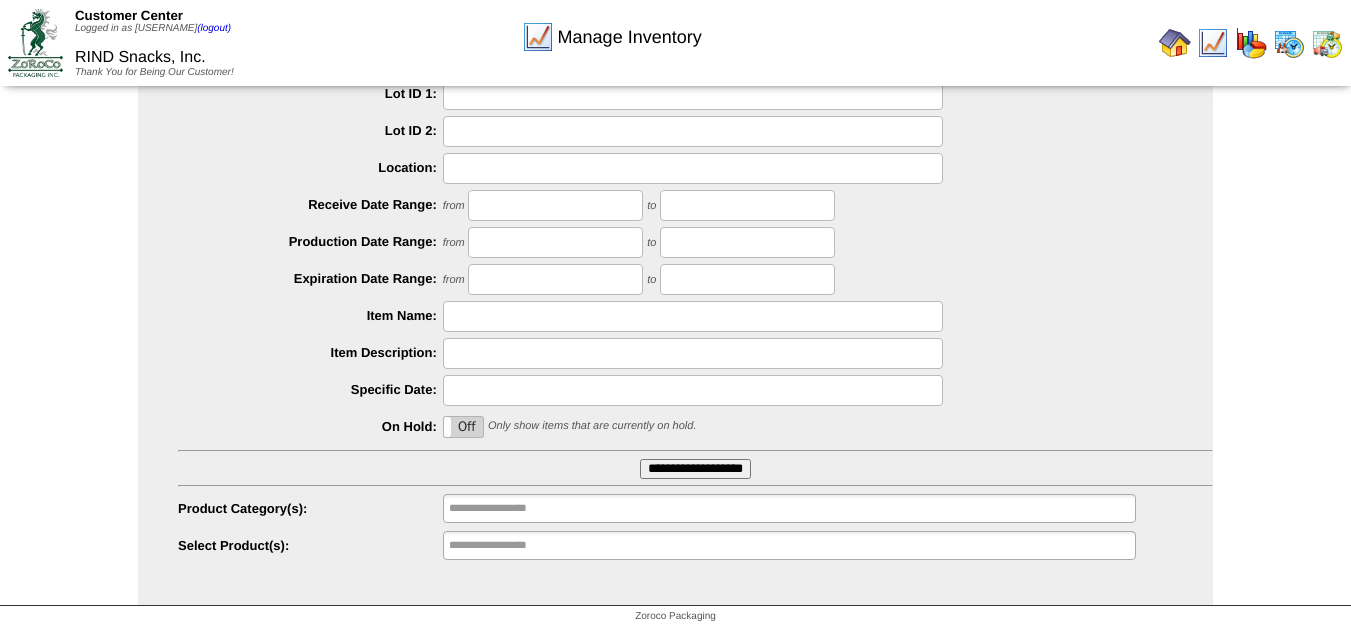 click on "**********" at bounding box center [695, 469] 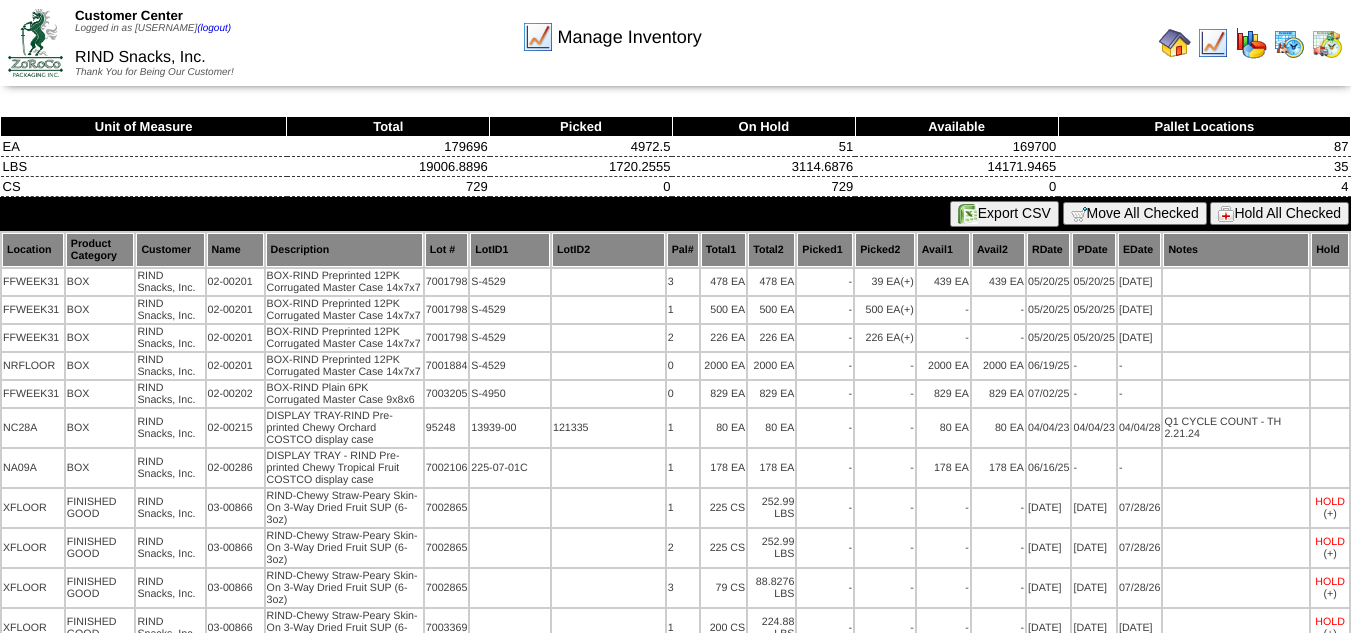 scroll, scrollTop: 0, scrollLeft: 0, axis: both 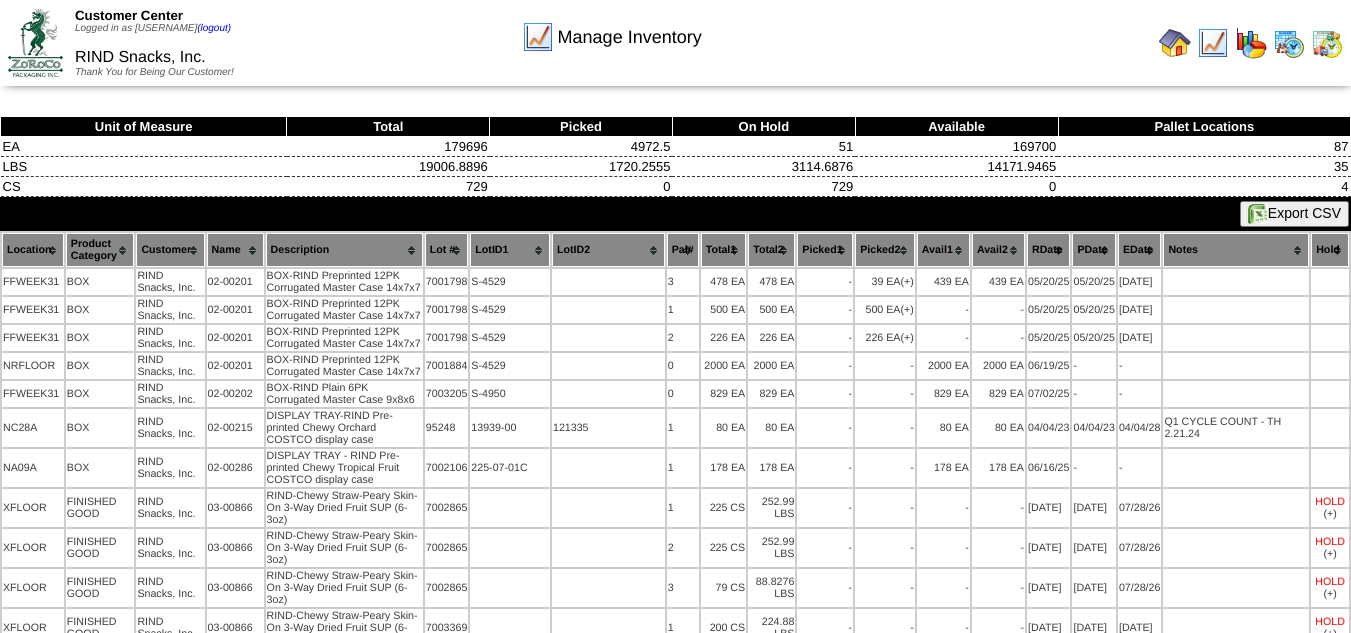 click on "Export CSV" at bounding box center (1294, 214) 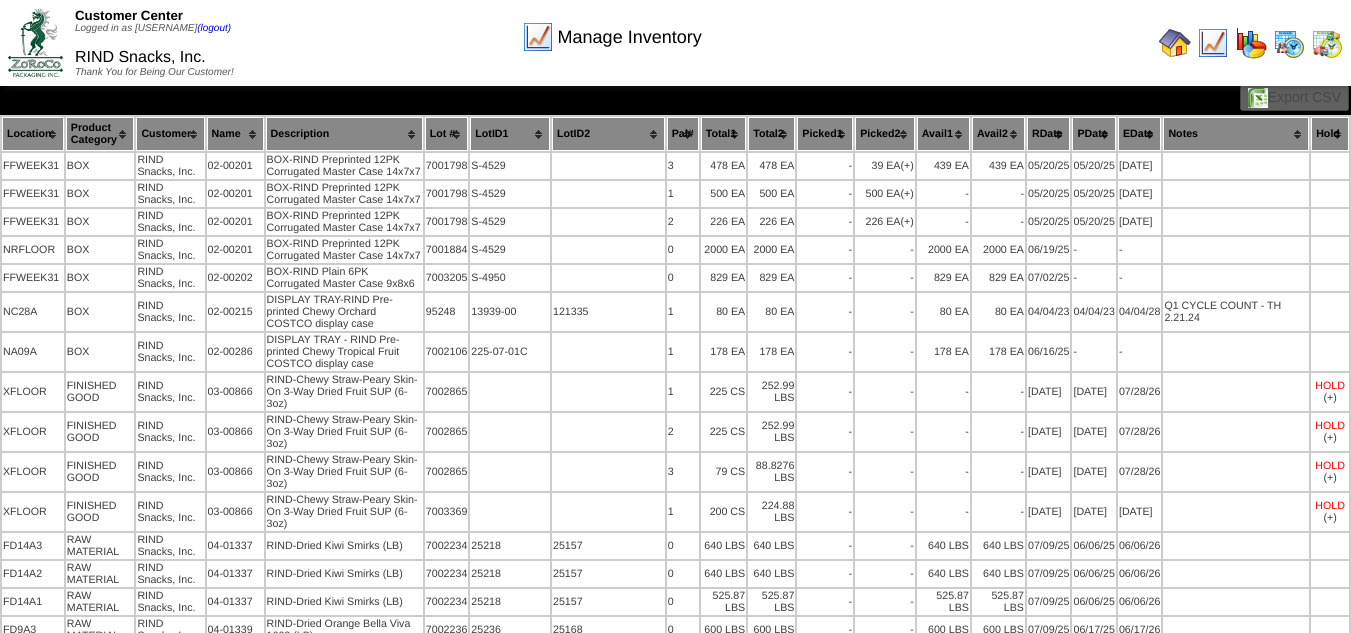scroll, scrollTop: 0, scrollLeft: 0, axis: both 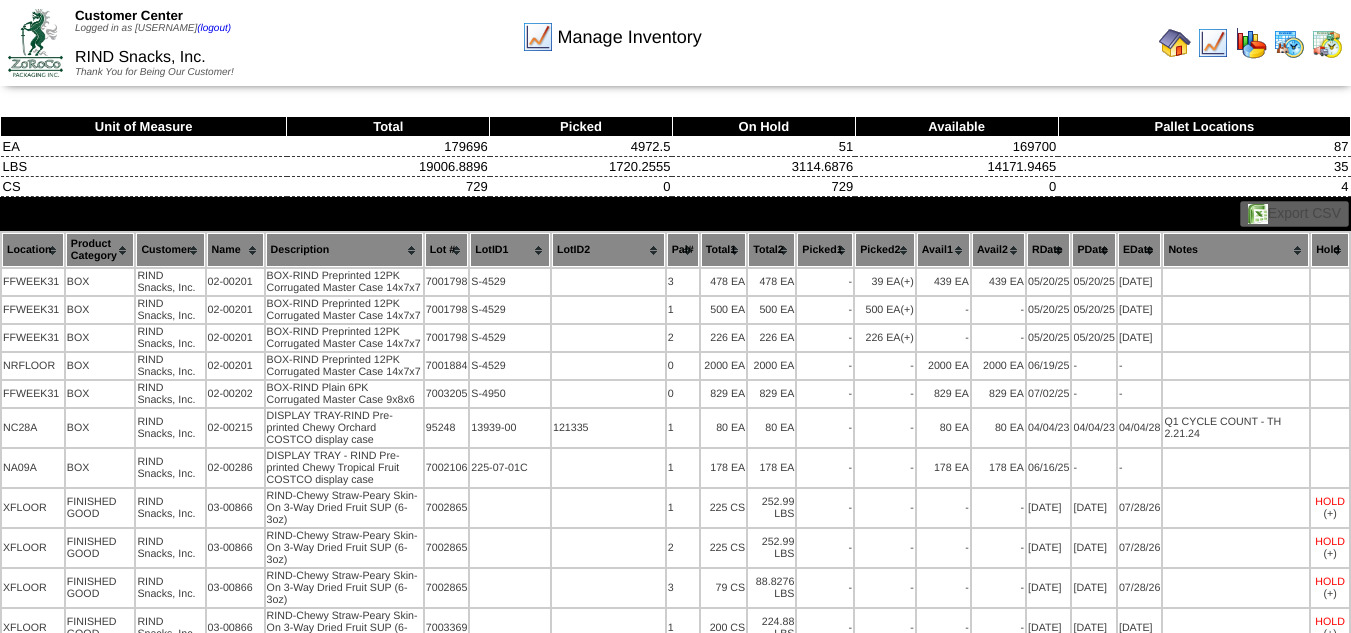 click at bounding box center [1175, 43] 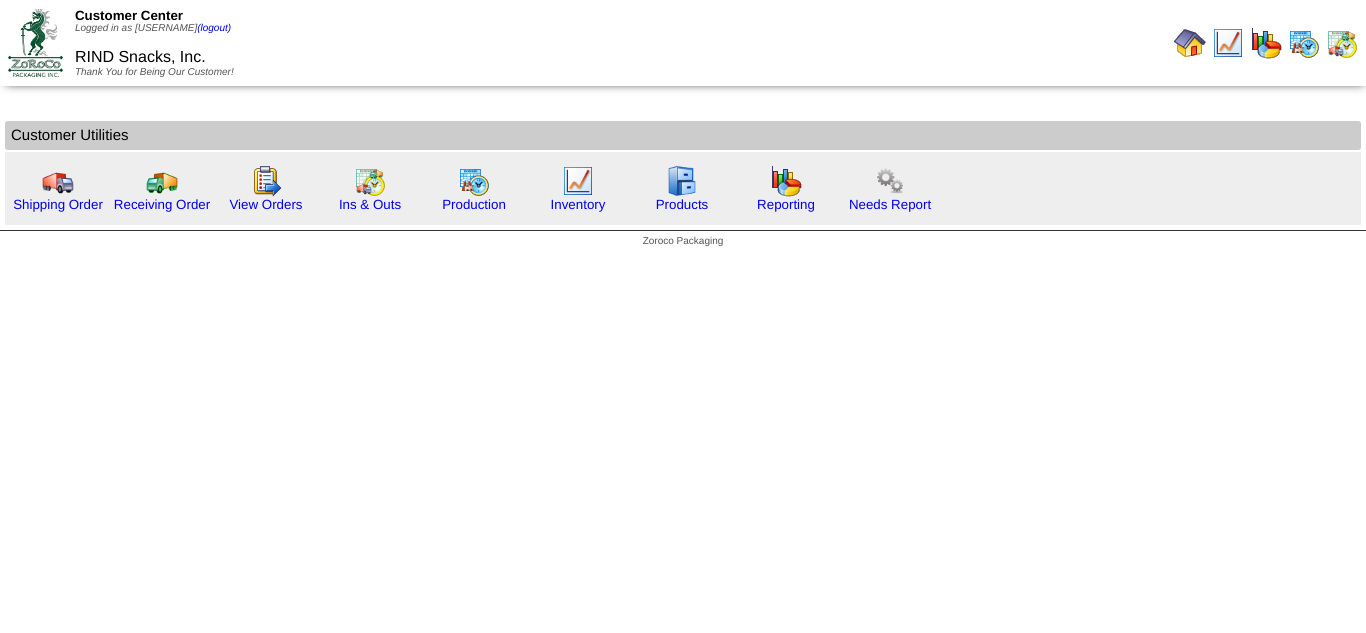 scroll, scrollTop: 0, scrollLeft: 0, axis: both 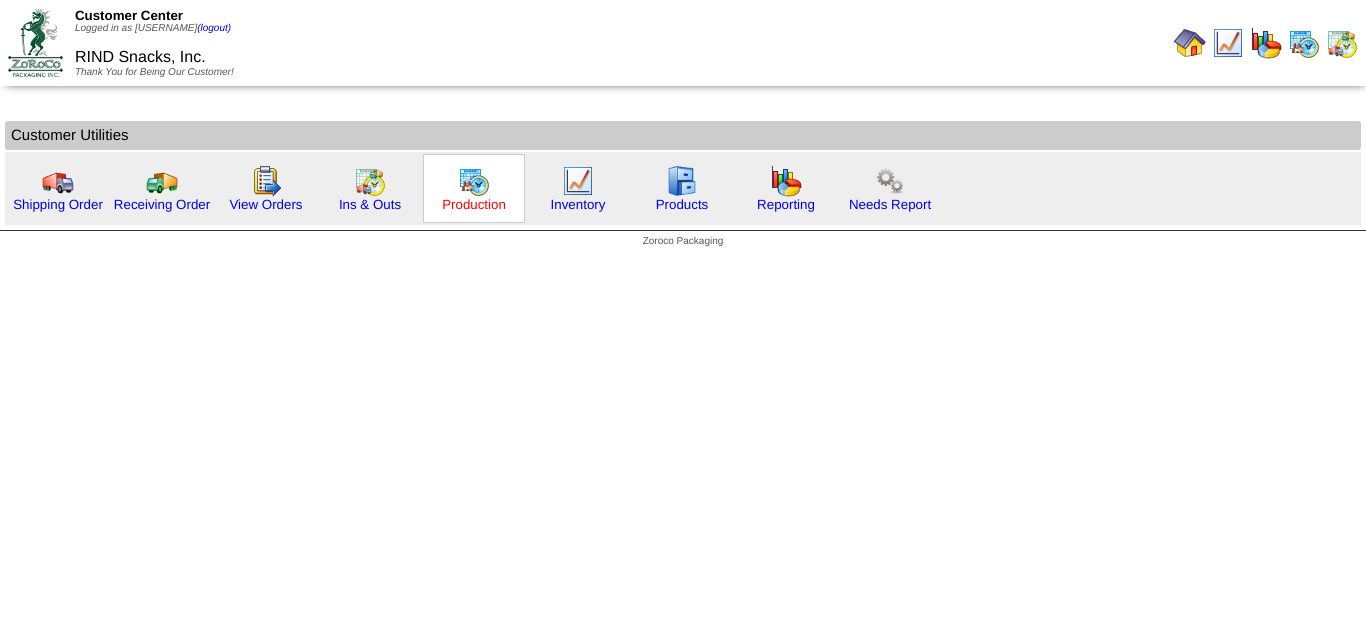 click on "Production" at bounding box center [474, 204] 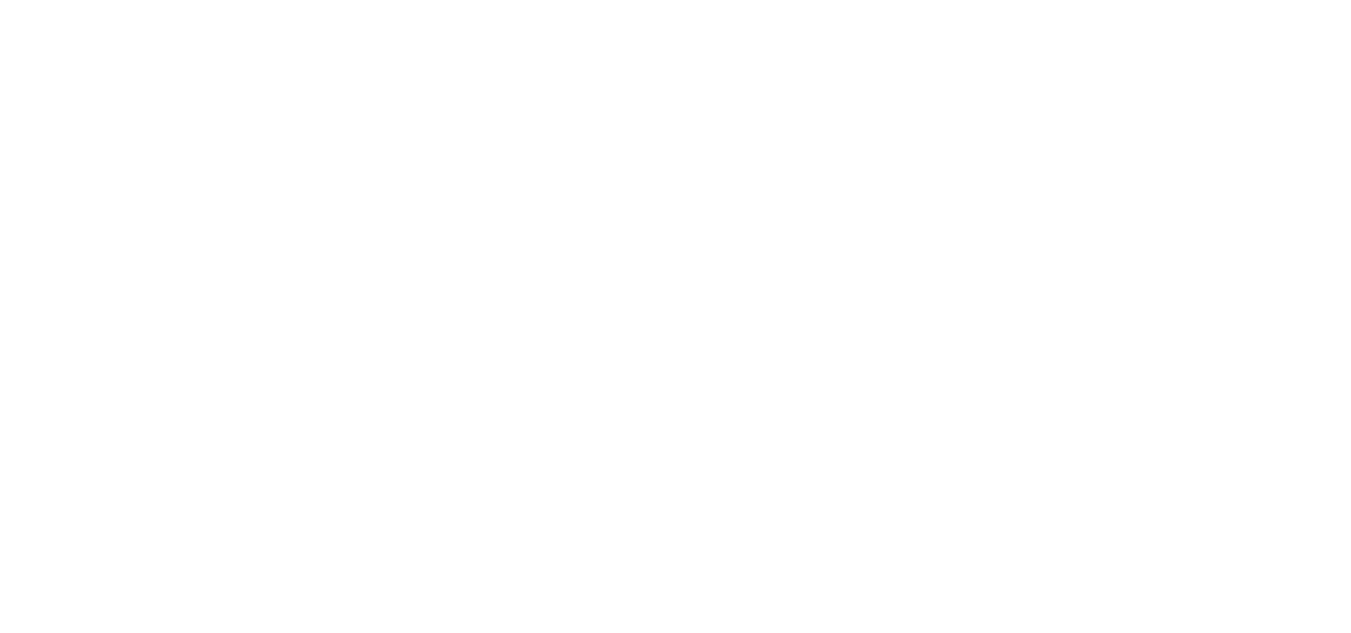 scroll, scrollTop: 0, scrollLeft: 0, axis: both 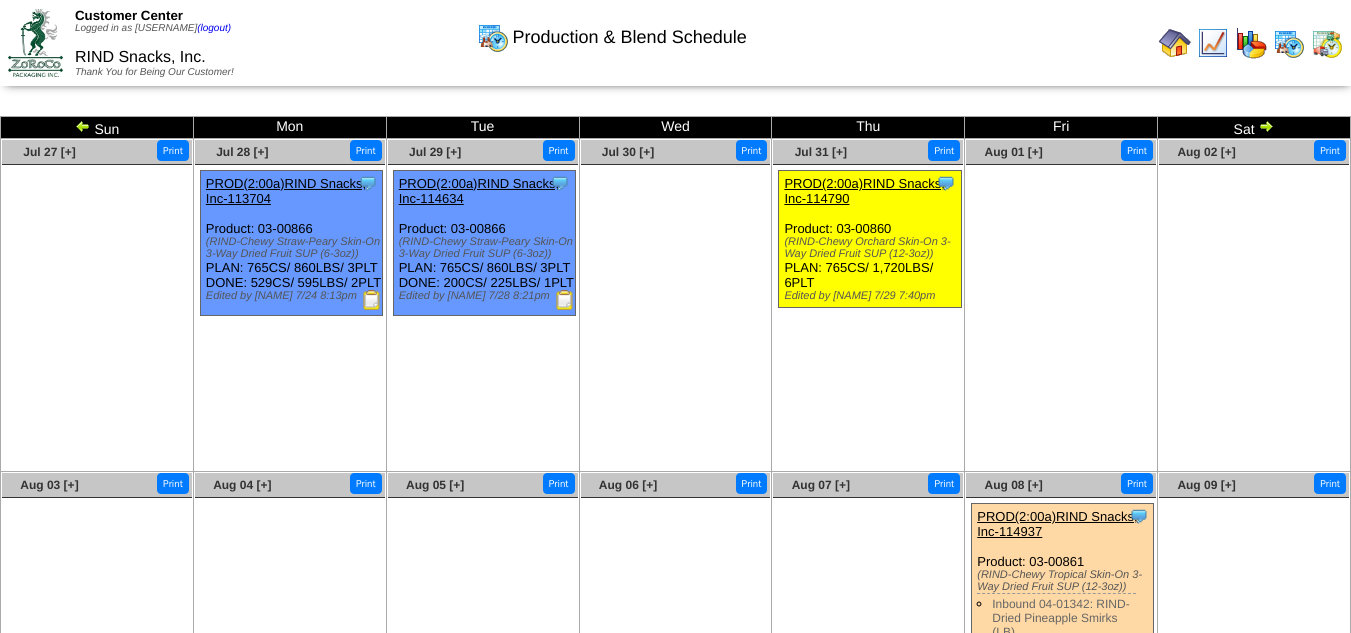 click at bounding box center [372, 300] 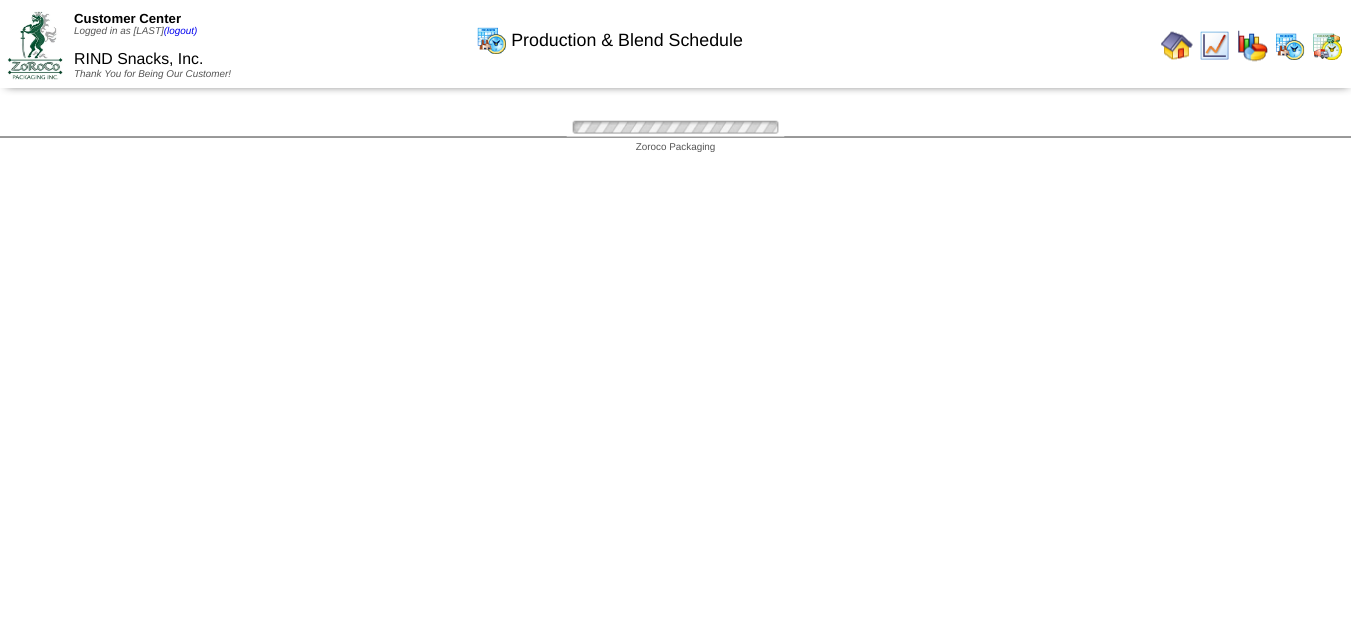 scroll, scrollTop: 0, scrollLeft: 0, axis: both 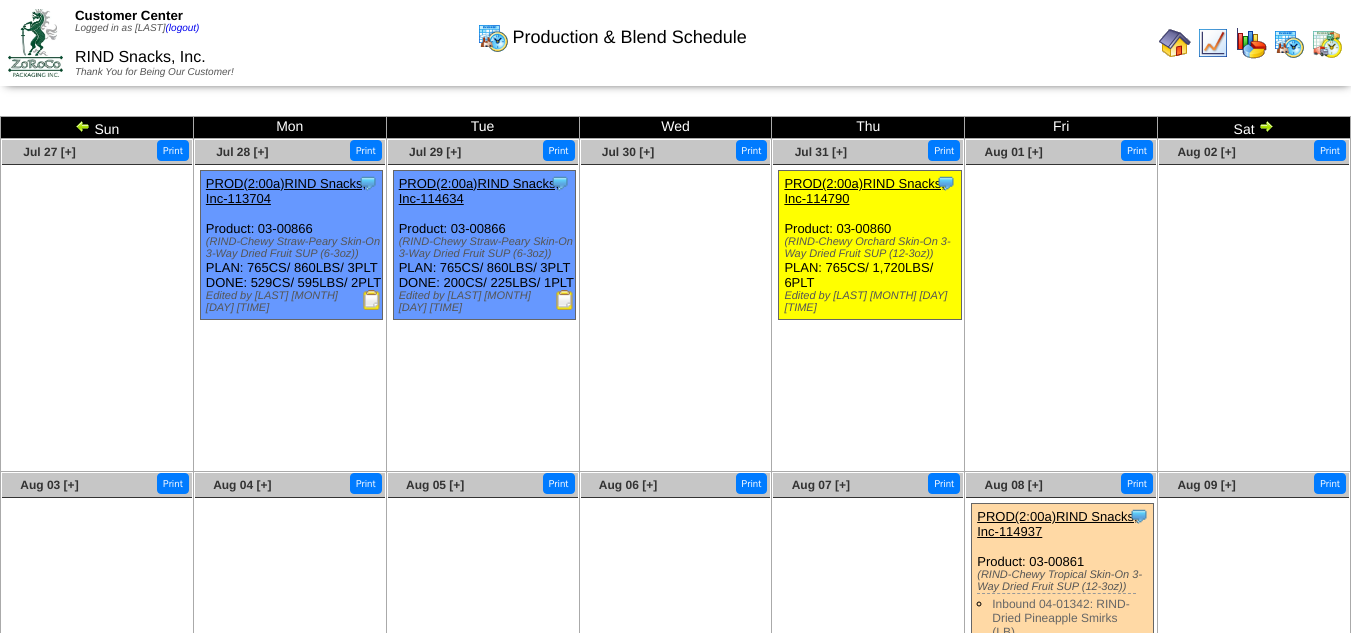 click at bounding box center [565, 300] 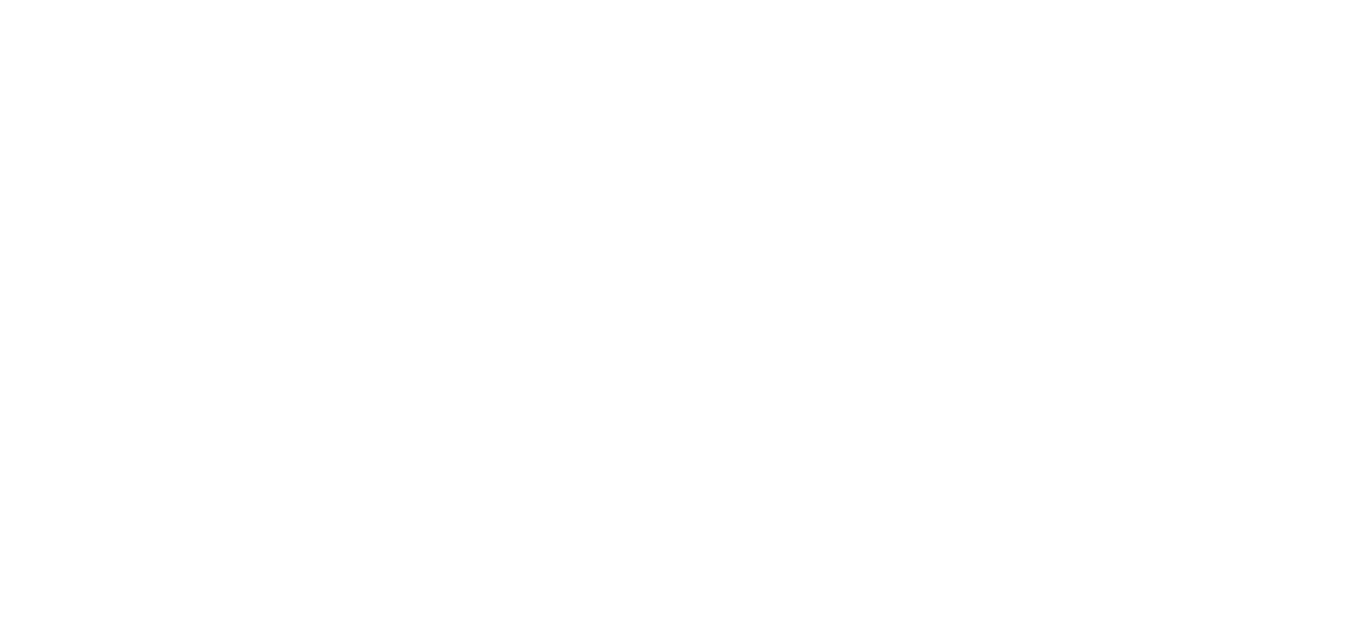 scroll, scrollTop: 0, scrollLeft: 0, axis: both 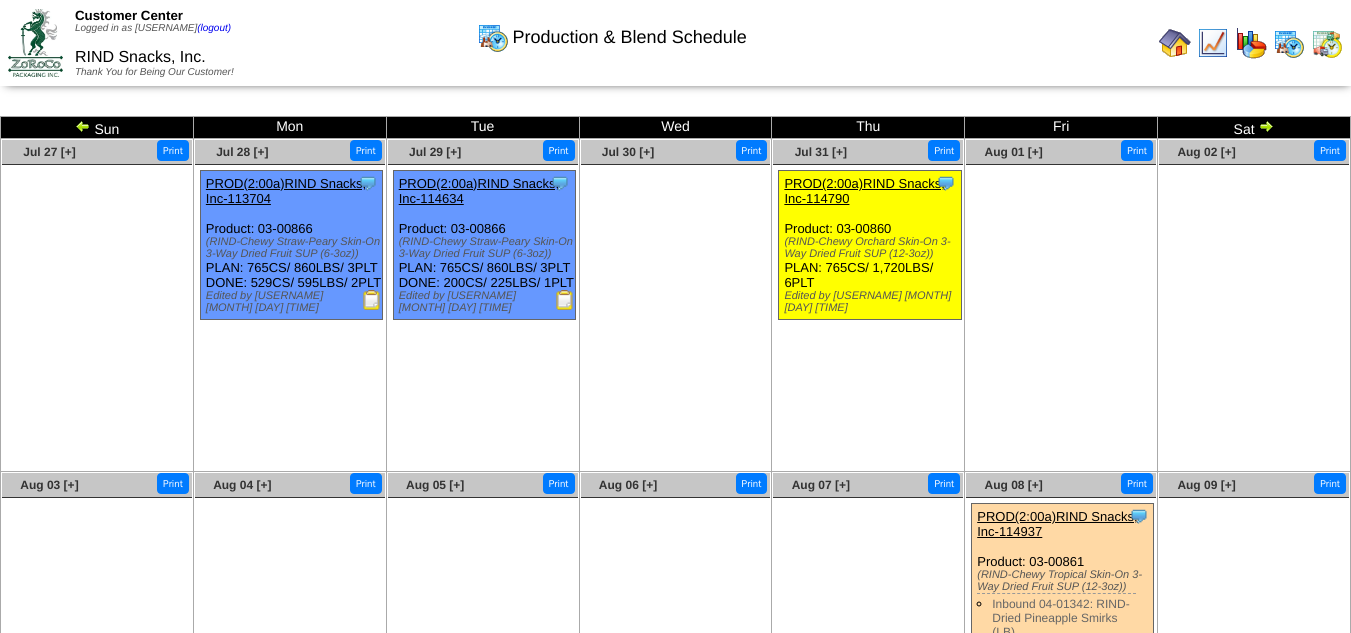 click on "Clone Item
PROD([TIME])[COMPANY]-[ID]
[COMPANY]
ScheduleID: [ID]
[WEIGHT] LBS: [PRODUCT_CODE]
([COMPANY]-[PRODUCT_NAME] [PRODUCT_VARIATION] ([WEIGHT]))
[WEIGHT] LBS: [PRODUCT_CODE]
([COMPANY] - [PRODUCT_NAME] [PRODUCT_VARIATION] ([WEIGHT]))
[WEIGHT] LBS: [PRODUCT_CODE]" at bounding box center [870, 245] 